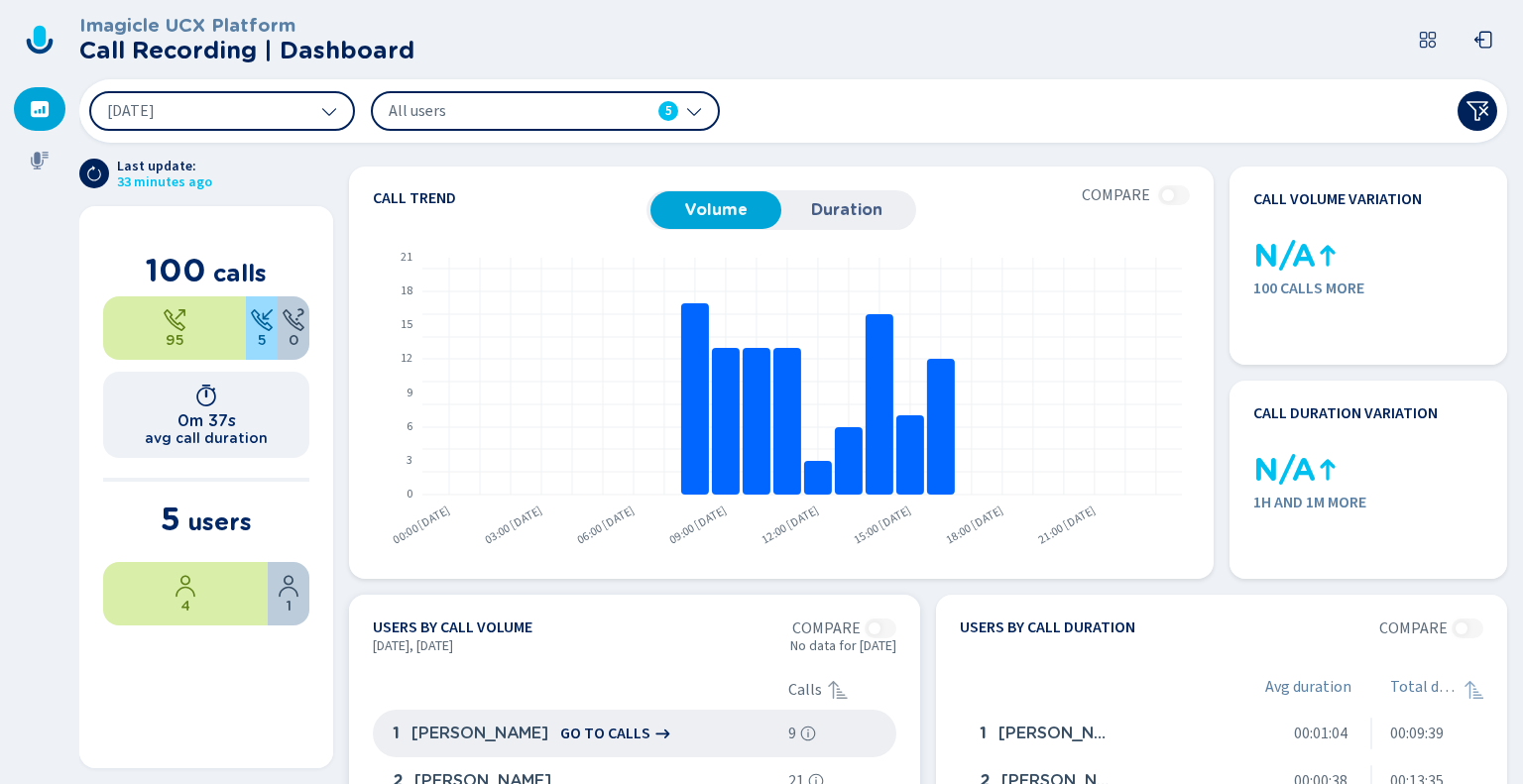 scroll, scrollTop: 0, scrollLeft: 0, axis: both 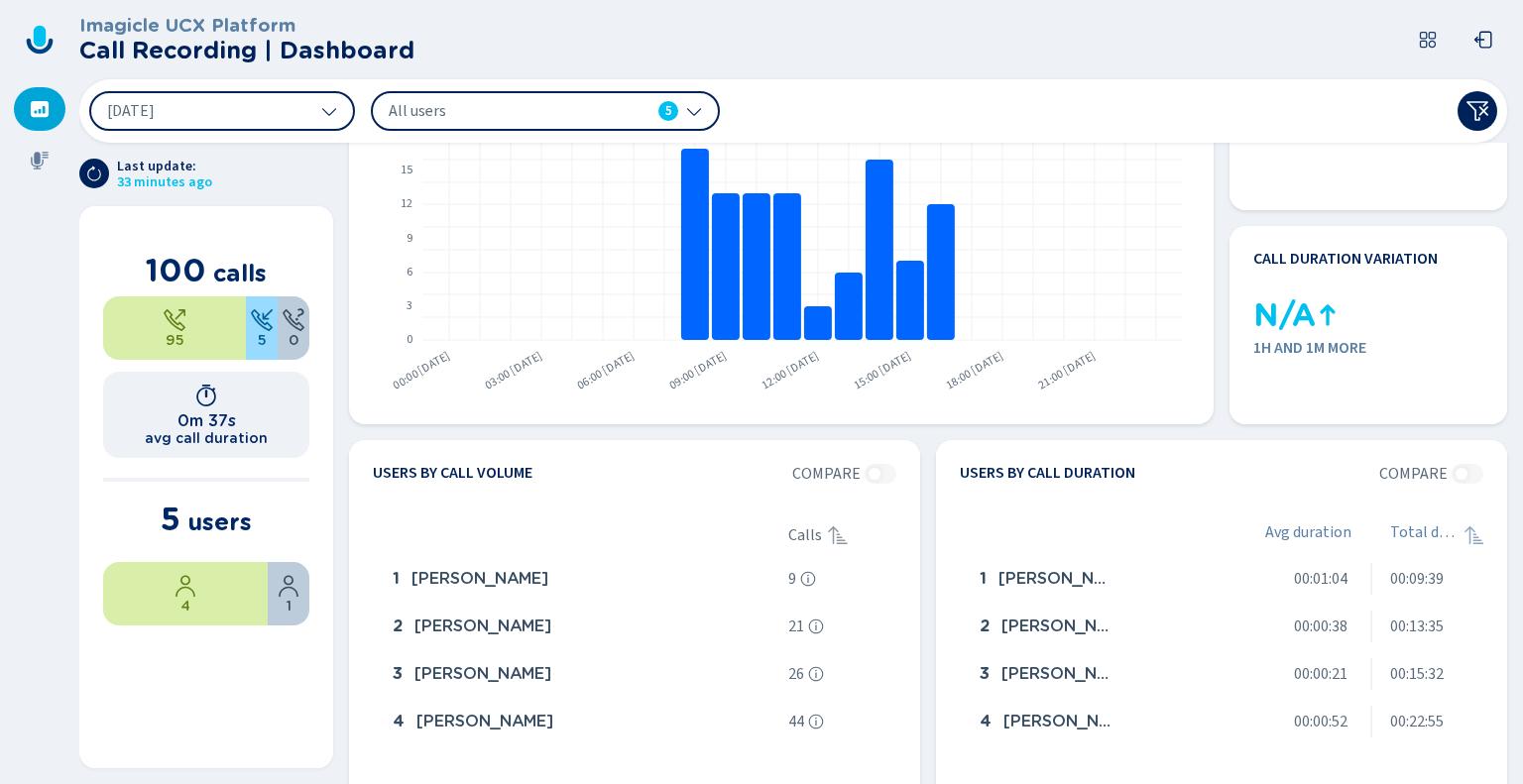 click 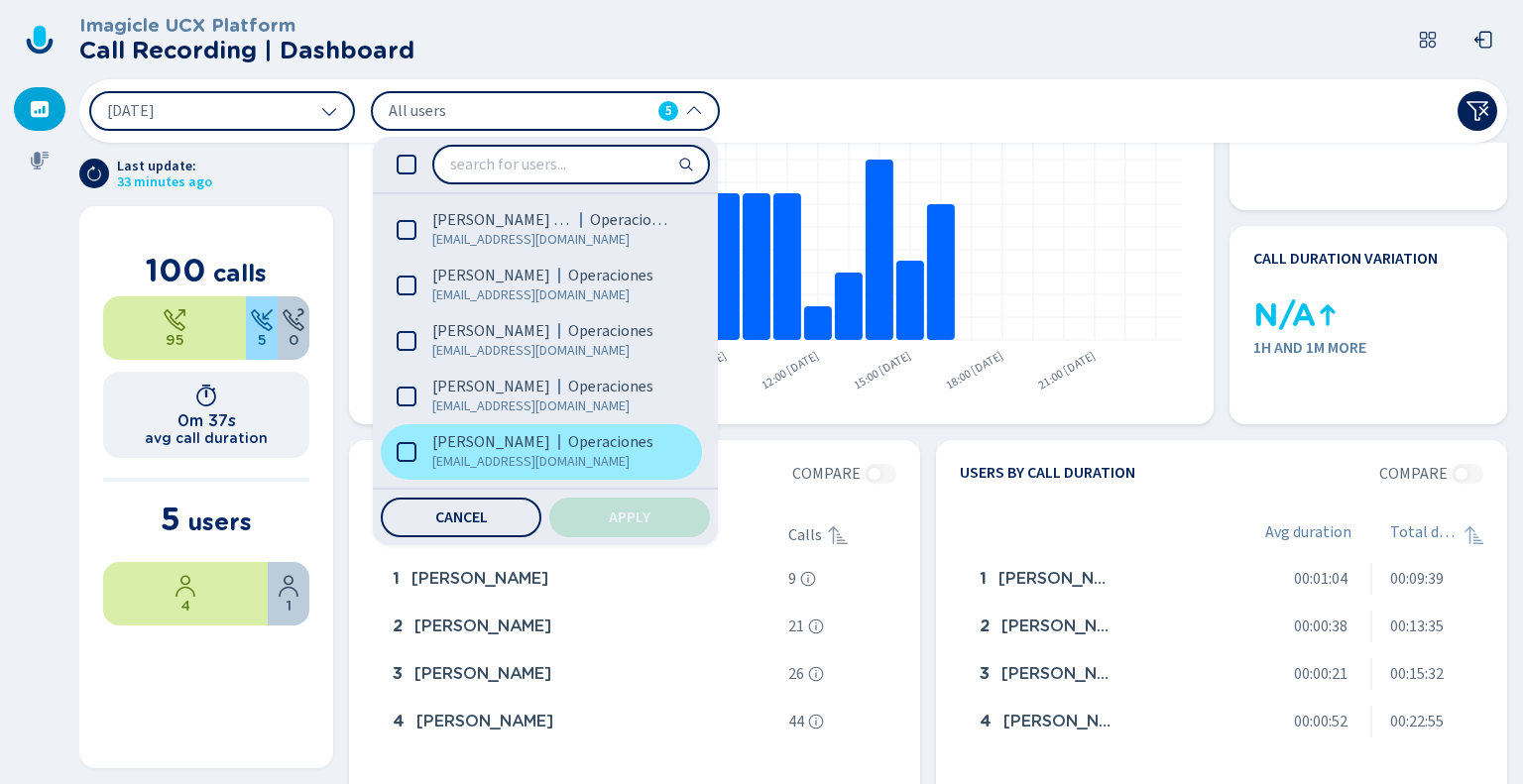 click on "[PERSON_NAME] Operaciones [EMAIL_ADDRESS][DOMAIN_NAME]" at bounding box center (541, 452) 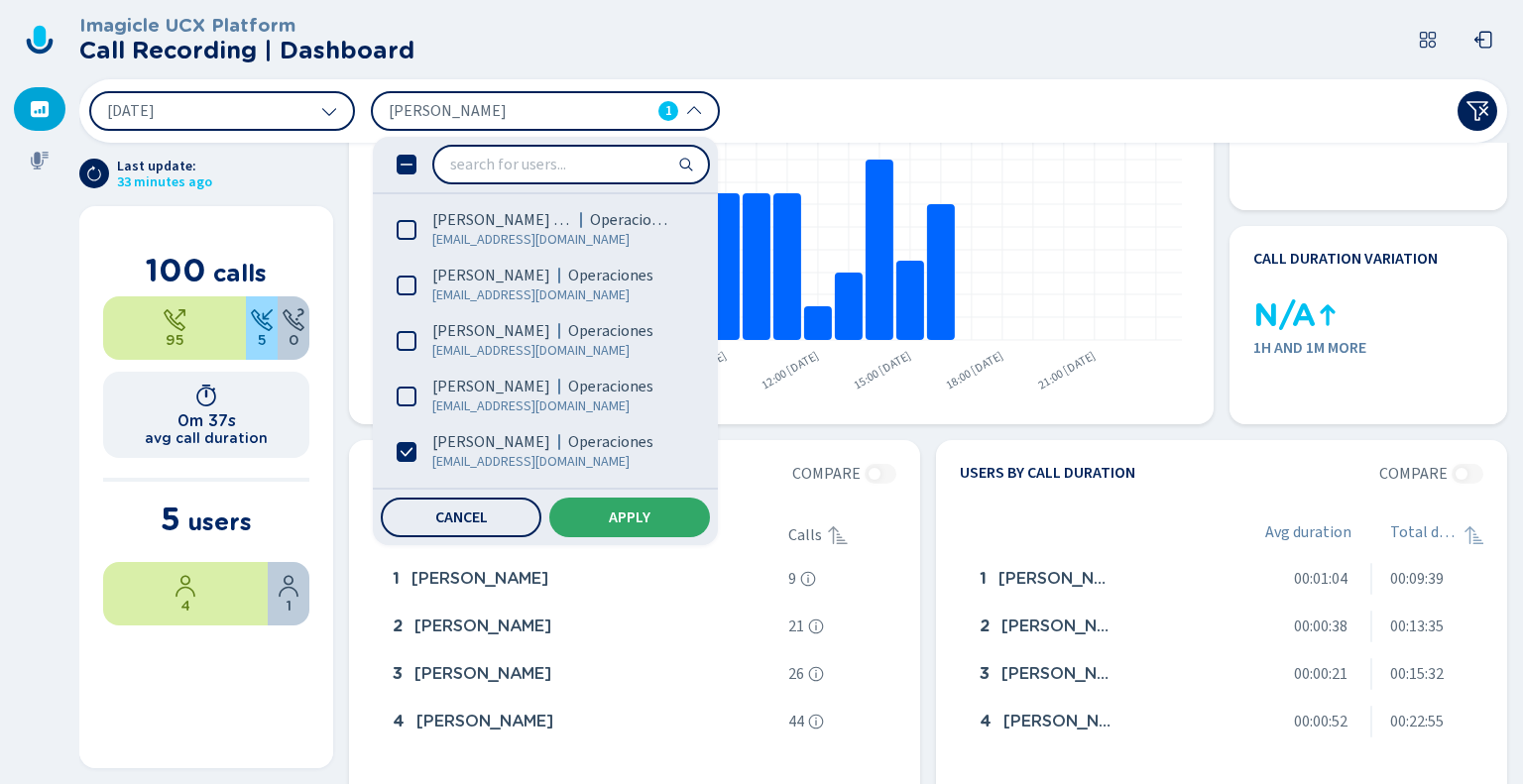 click on "Apply" at bounding box center (630, 517) 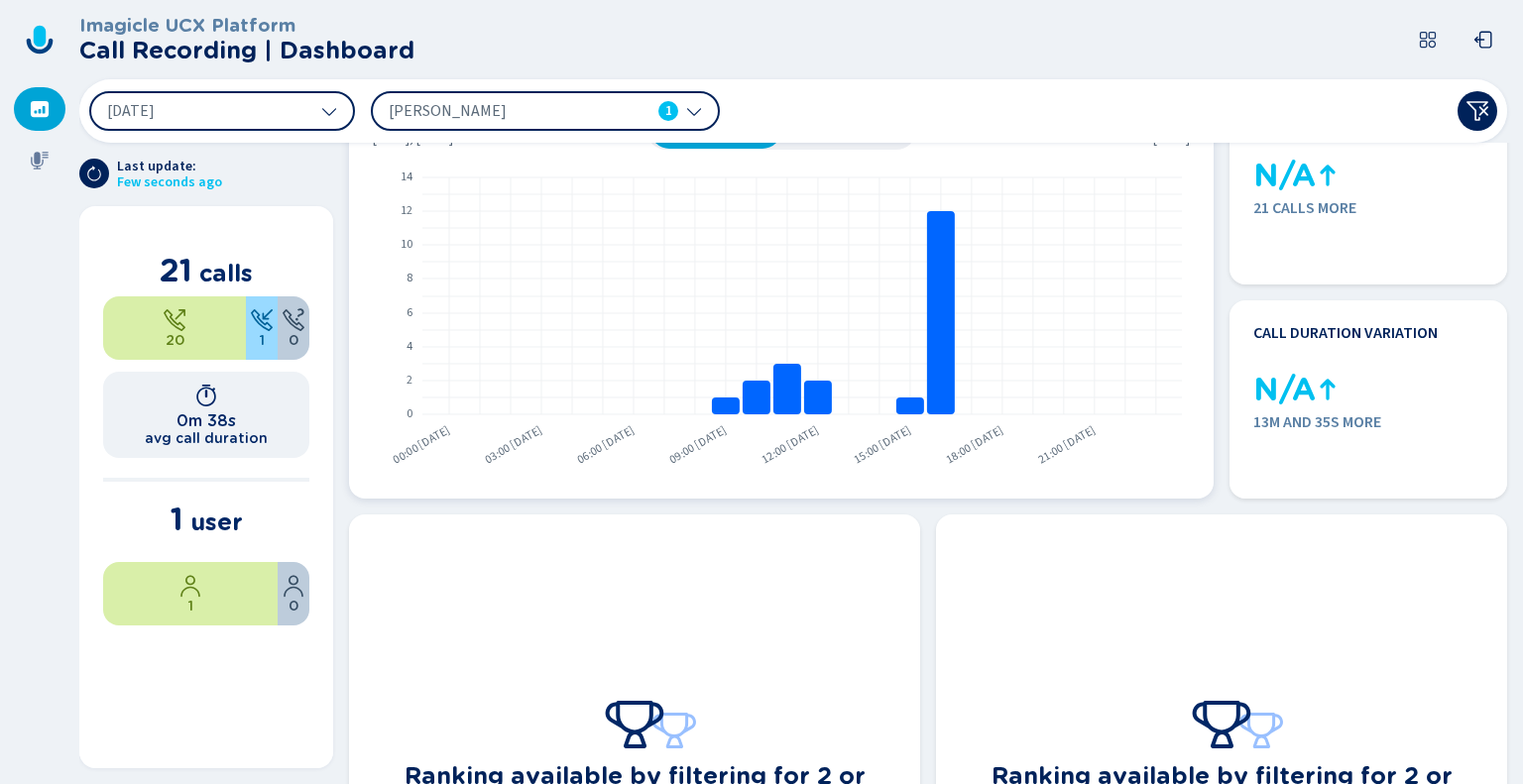 scroll, scrollTop: 56, scrollLeft: 0, axis: vertical 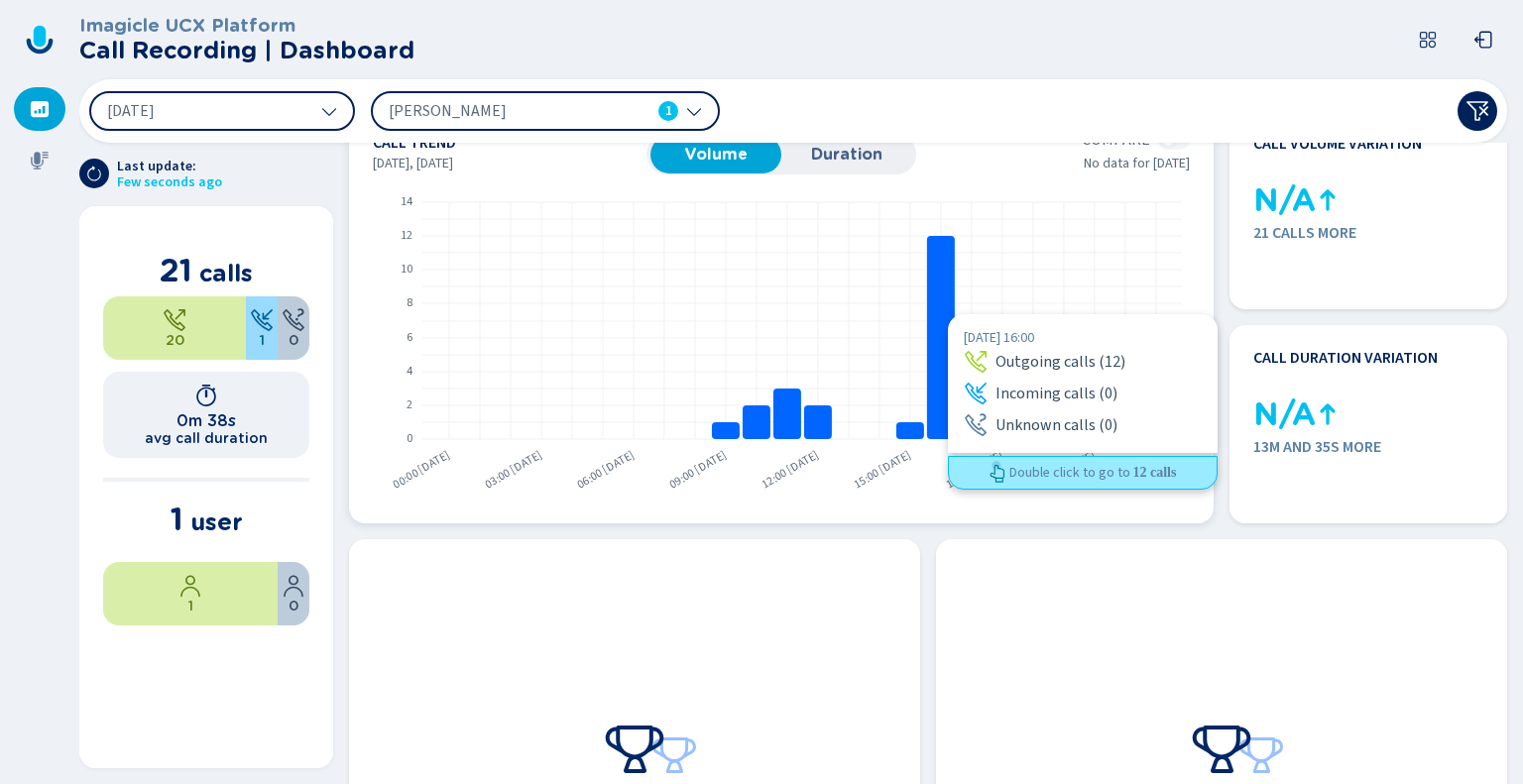 click 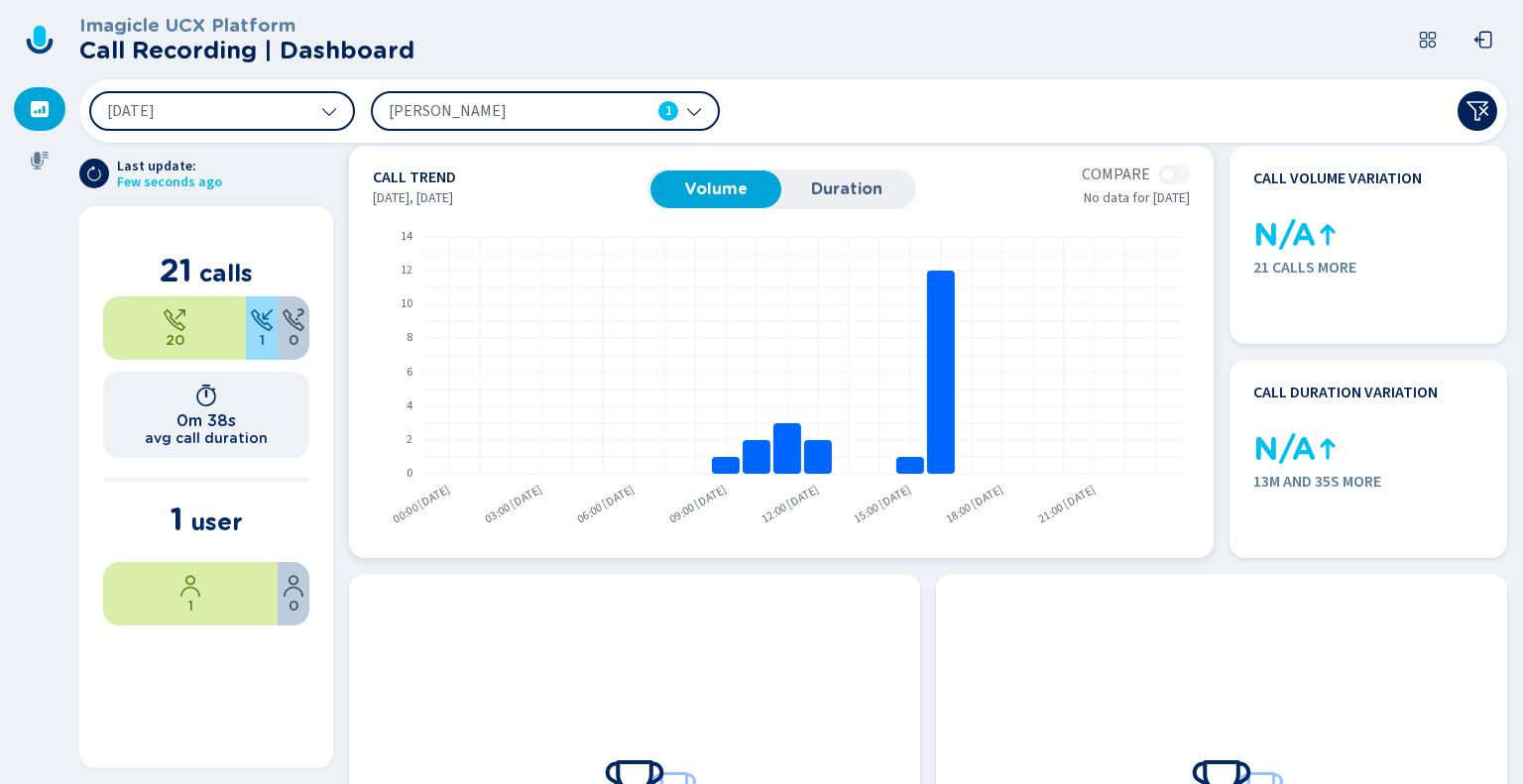 scroll, scrollTop: 0, scrollLeft: 0, axis: both 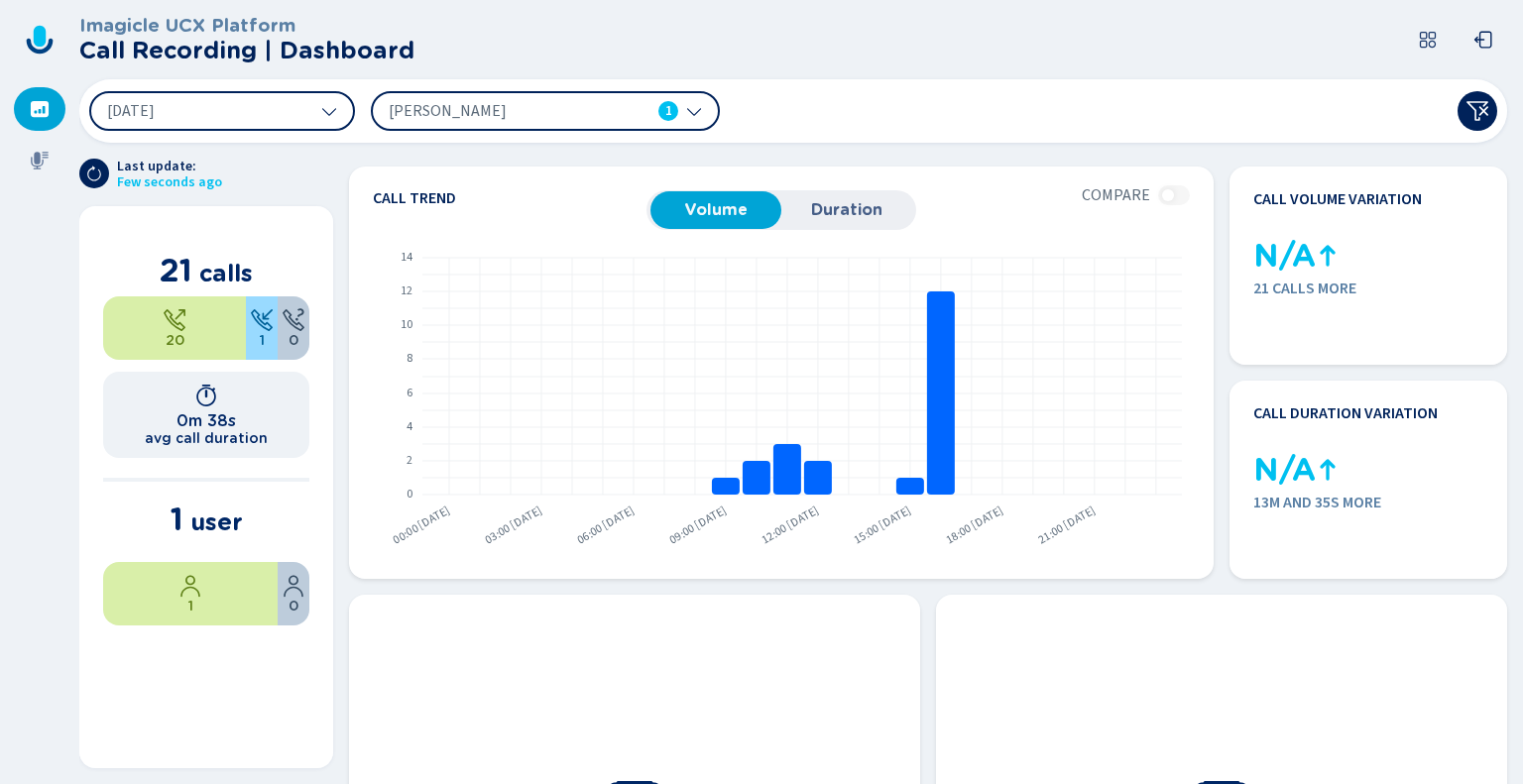 click 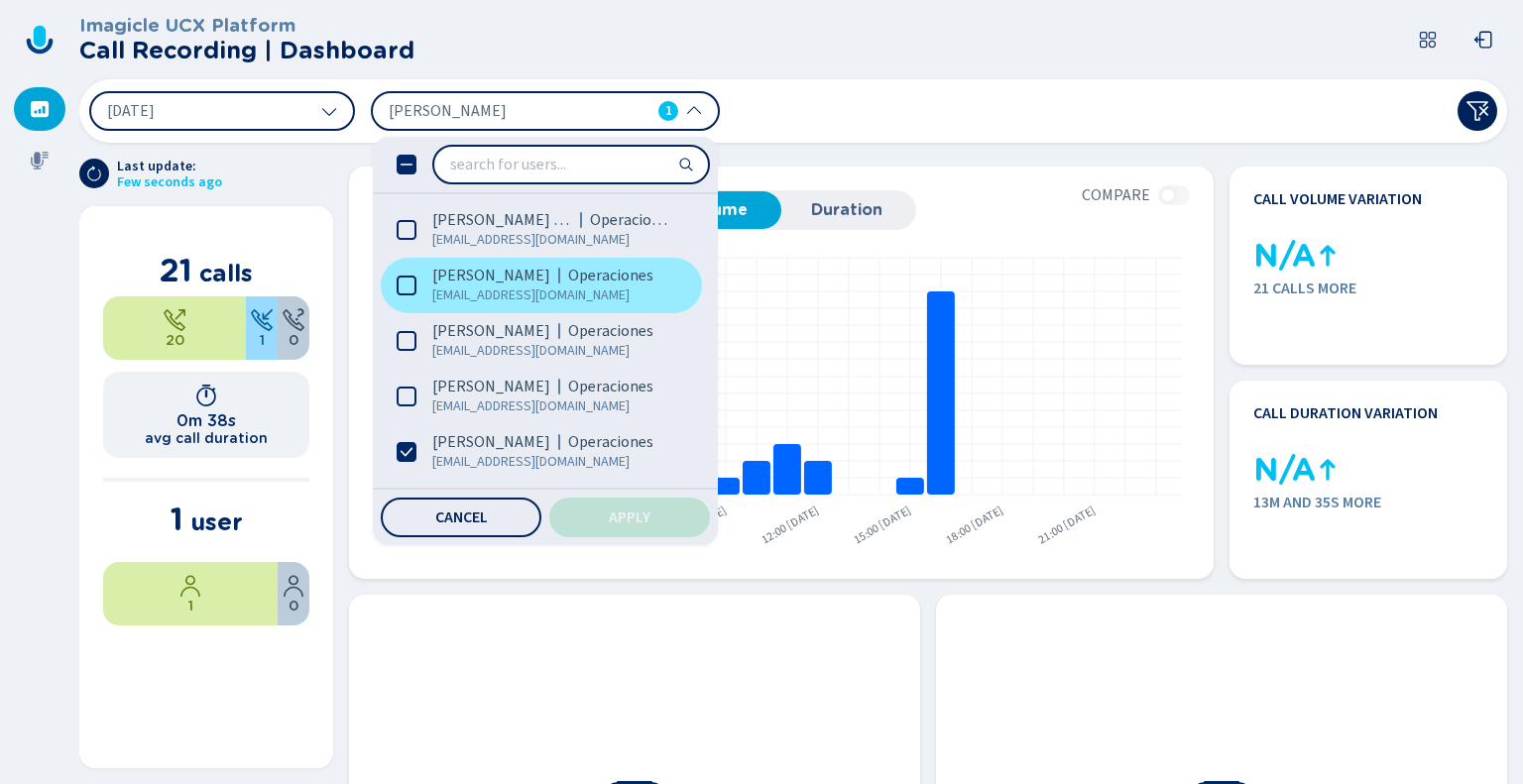 click 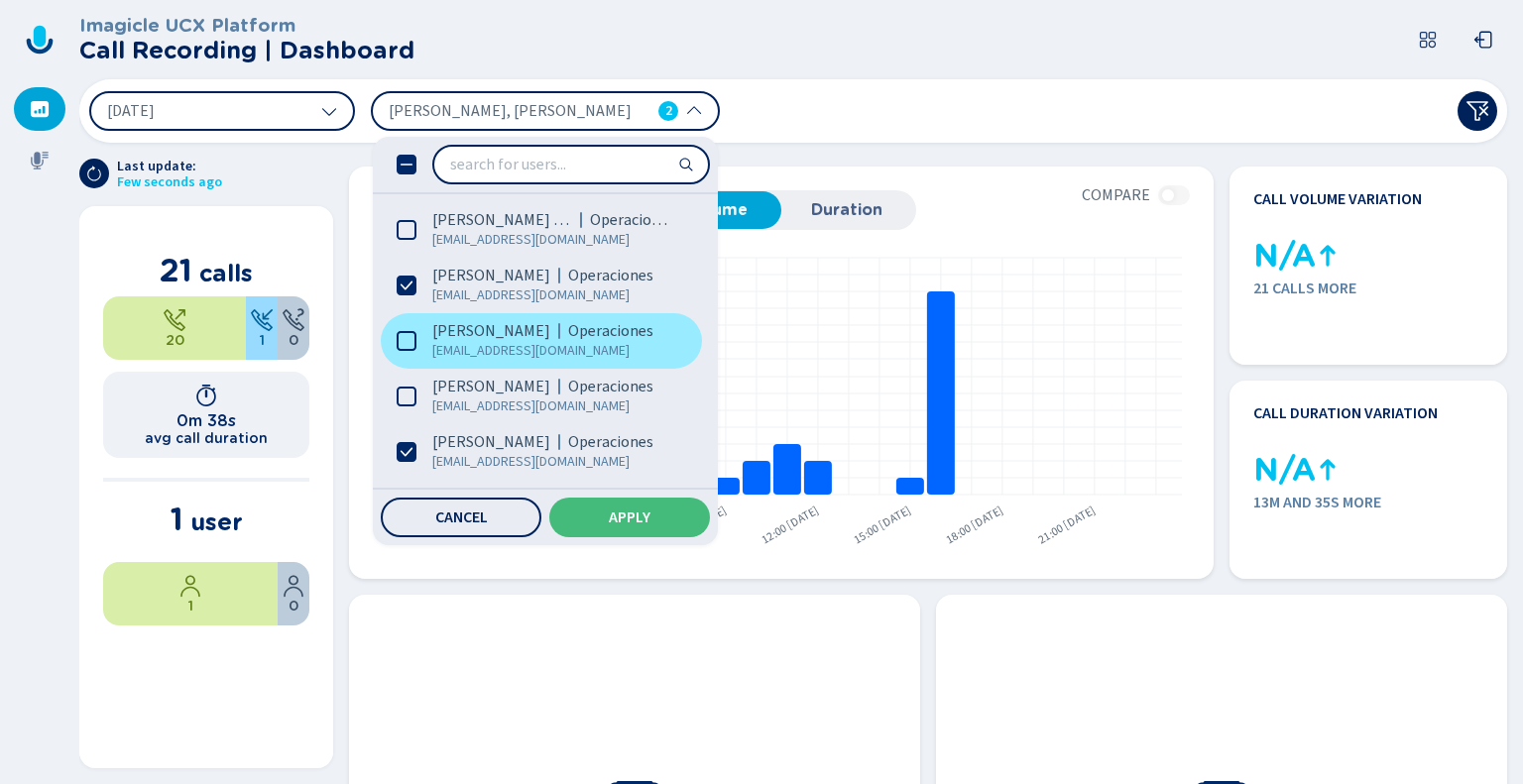 click 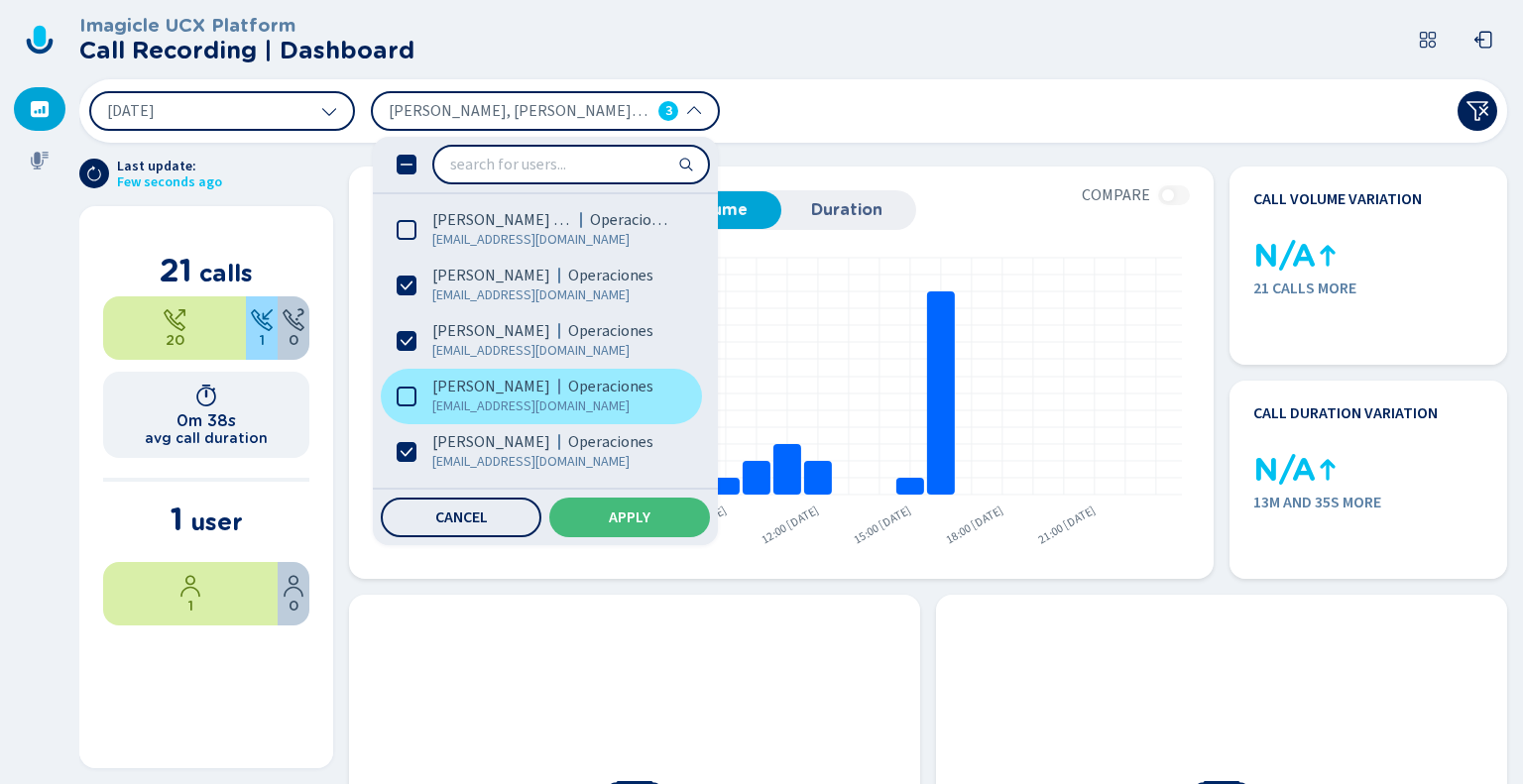 click 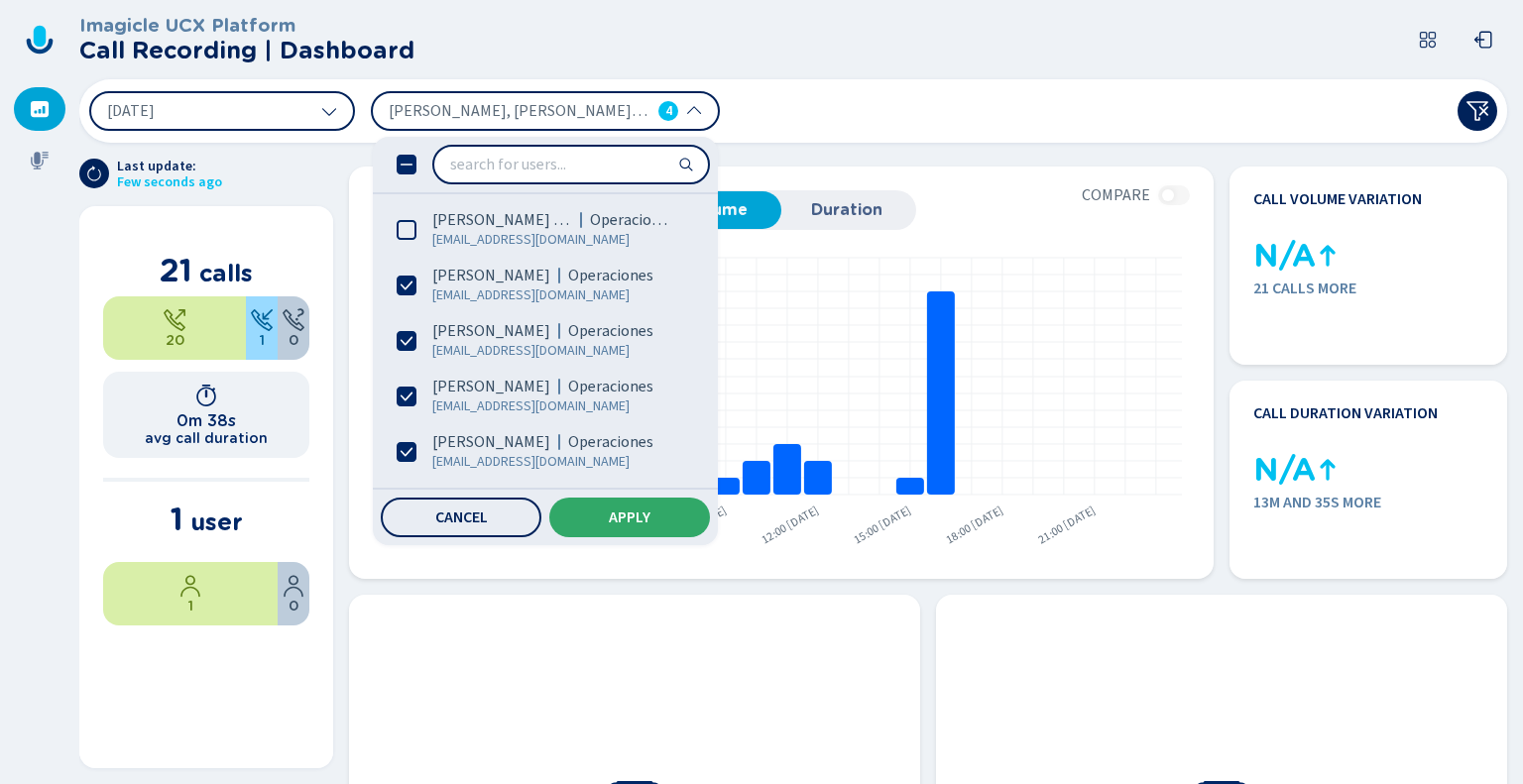 click on "Apply" at bounding box center (630, 517) 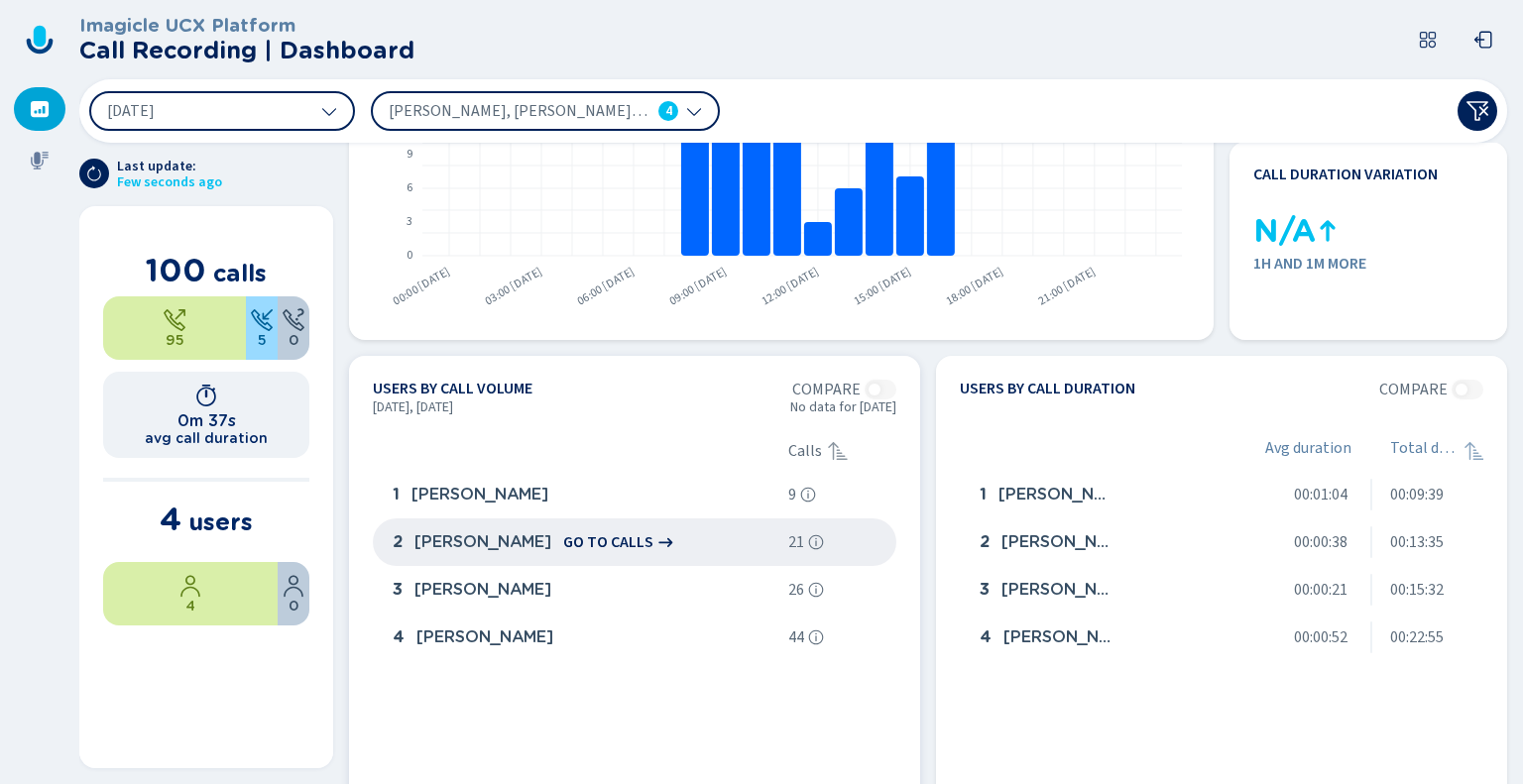 scroll, scrollTop: 248, scrollLeft: 0, axis: vertical 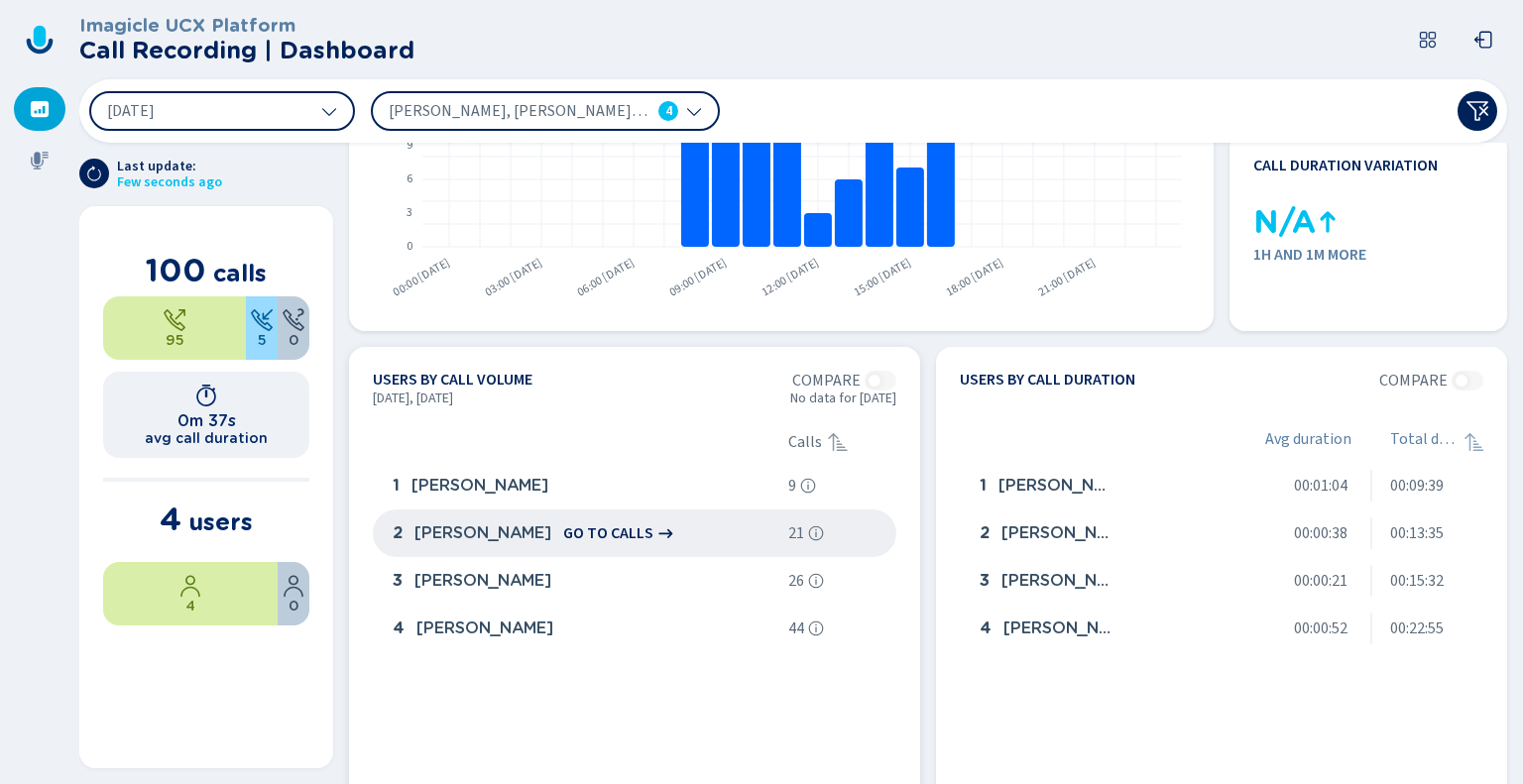 click on "2 [PERSON_NAME] go to calls" at bounding box center (582, 533) 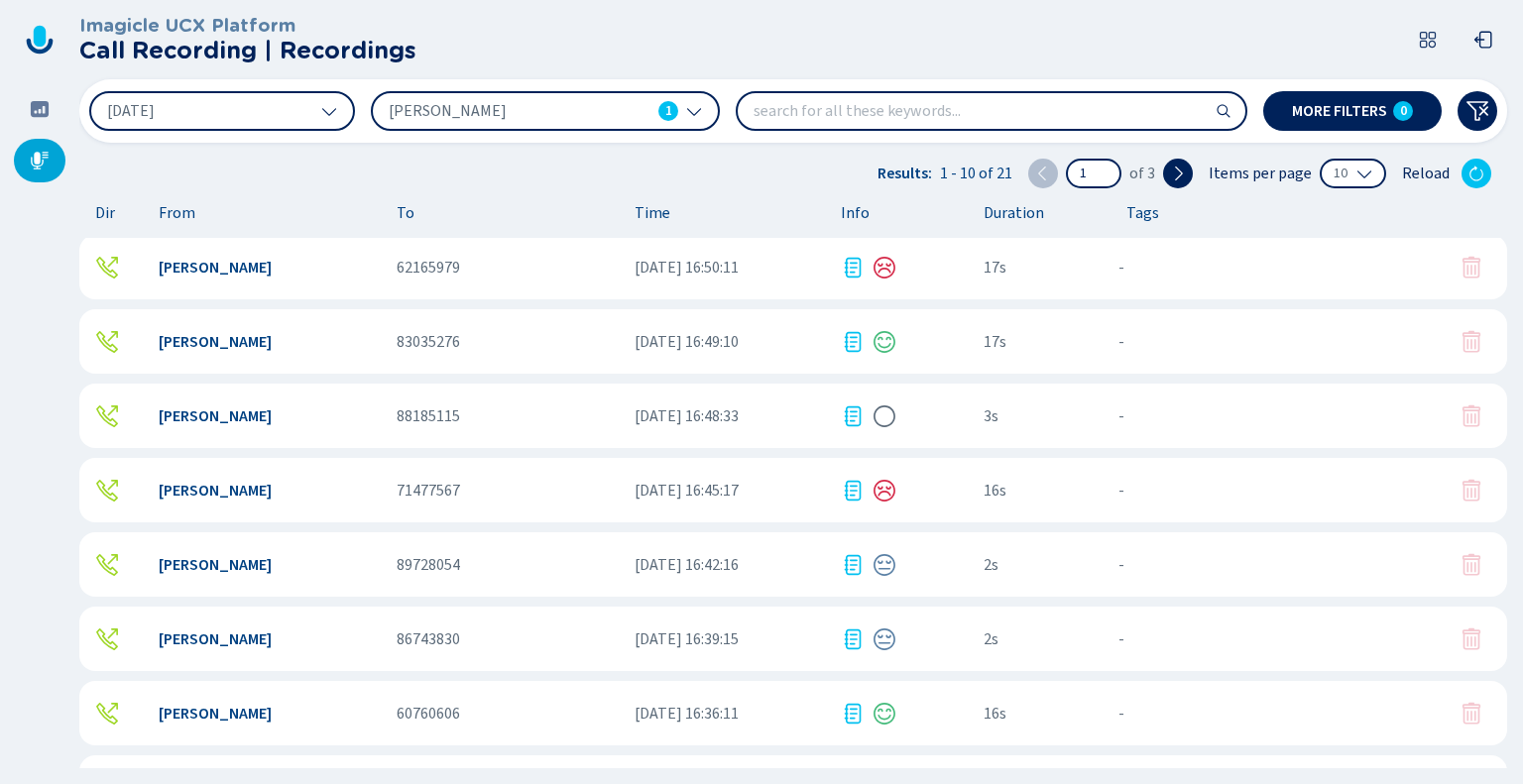 scroll, scrollTop: 0, scrollLeft: 0, axis: both 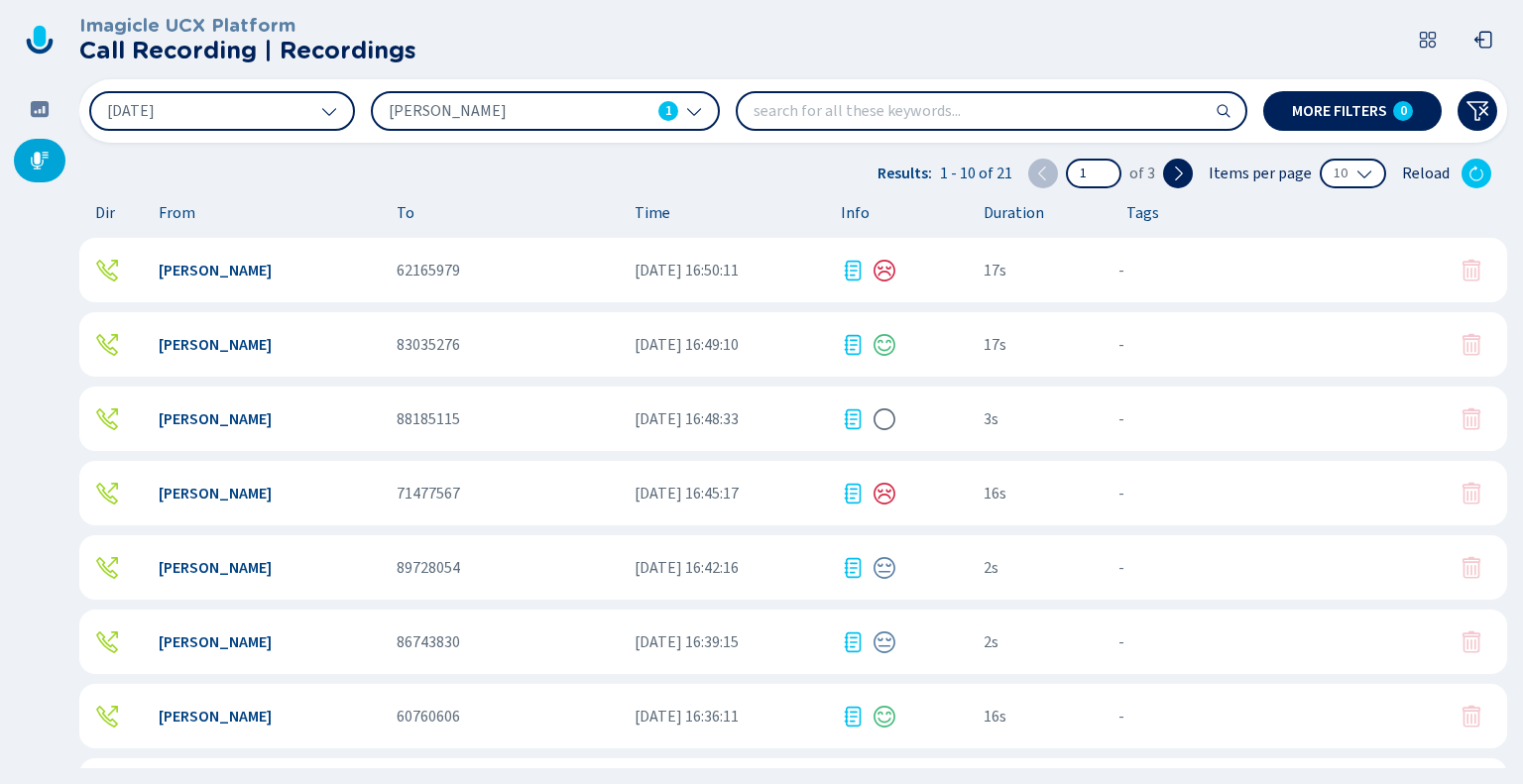 click 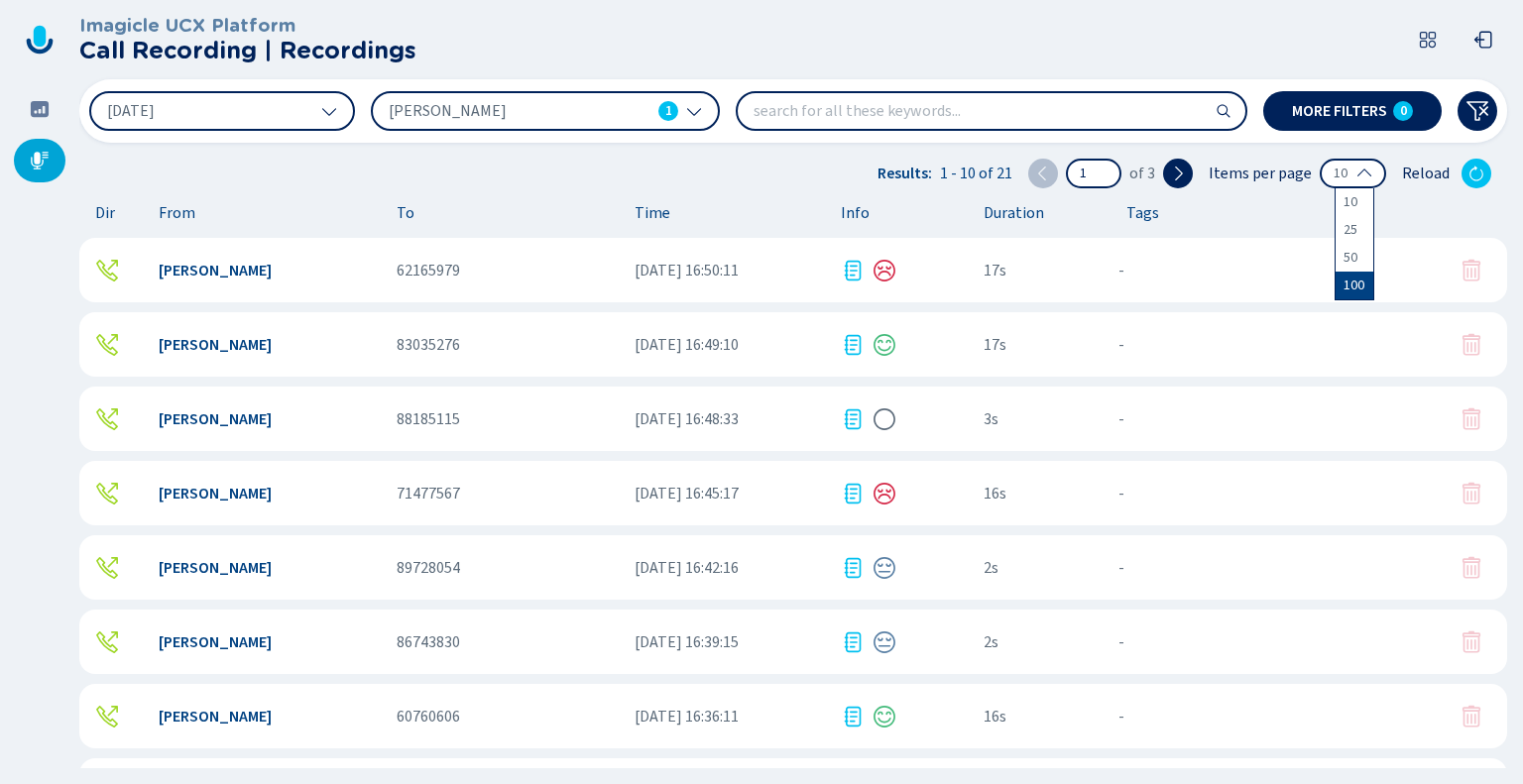 click on "100" at bounding box center (1354, 285) 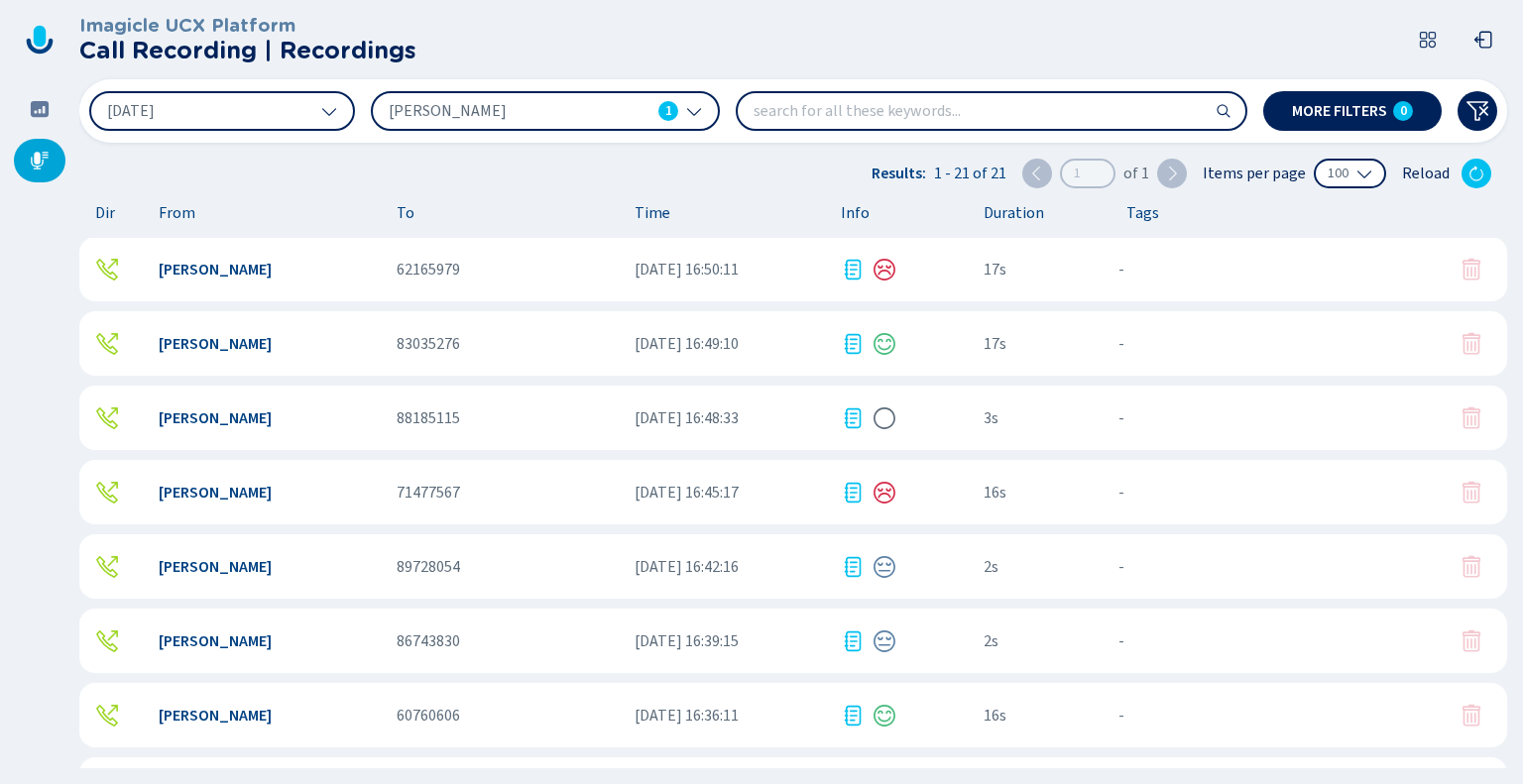 scroll, scrollTop: 0, scrollLeft: 0, axis: both 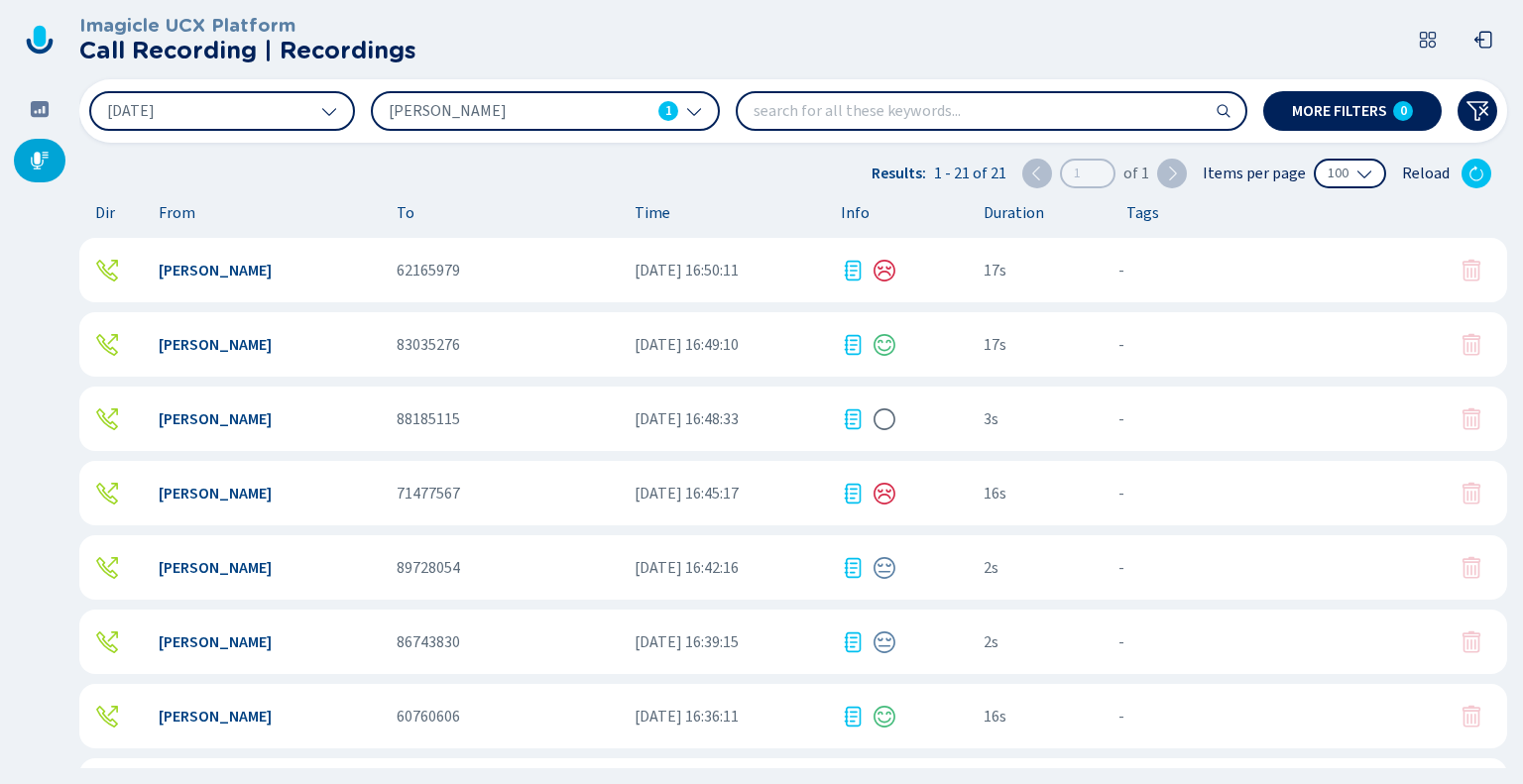 click 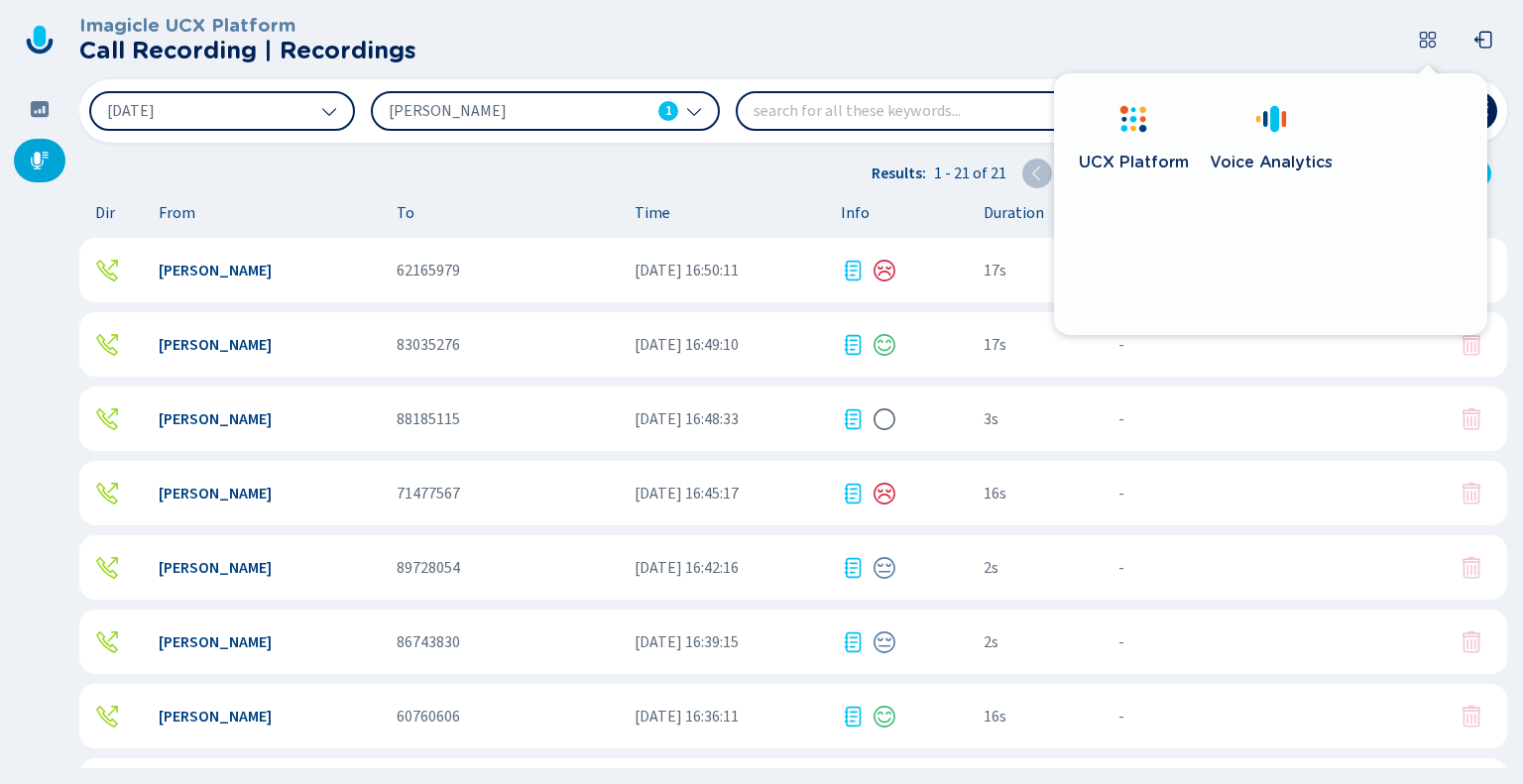click on "Imagicle UCX Platform Call Recording  |  Recordings" at bounding box center [797, 40] 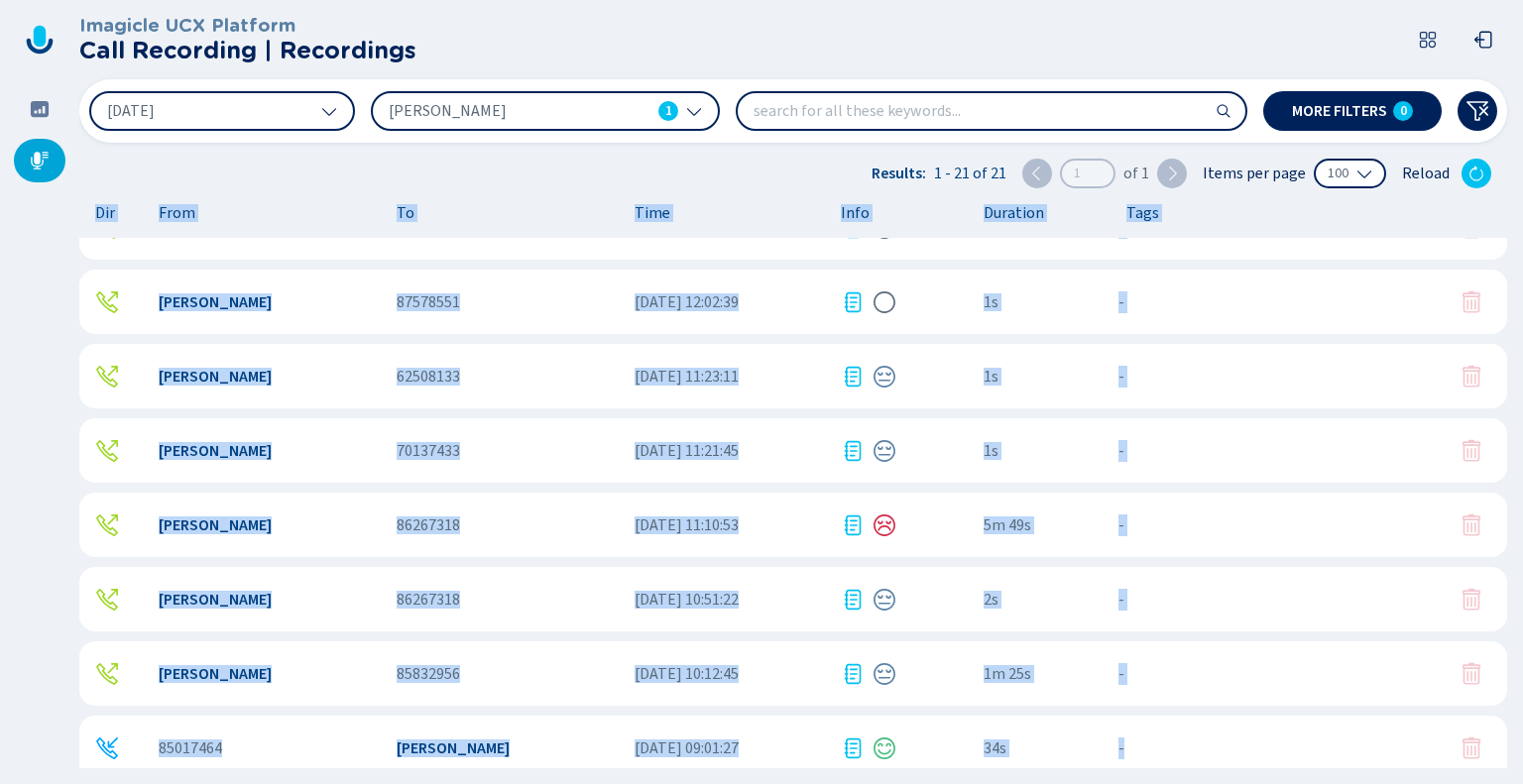 scroll, scrollTop: 1028, scrollLeft: 0, axis: vertical 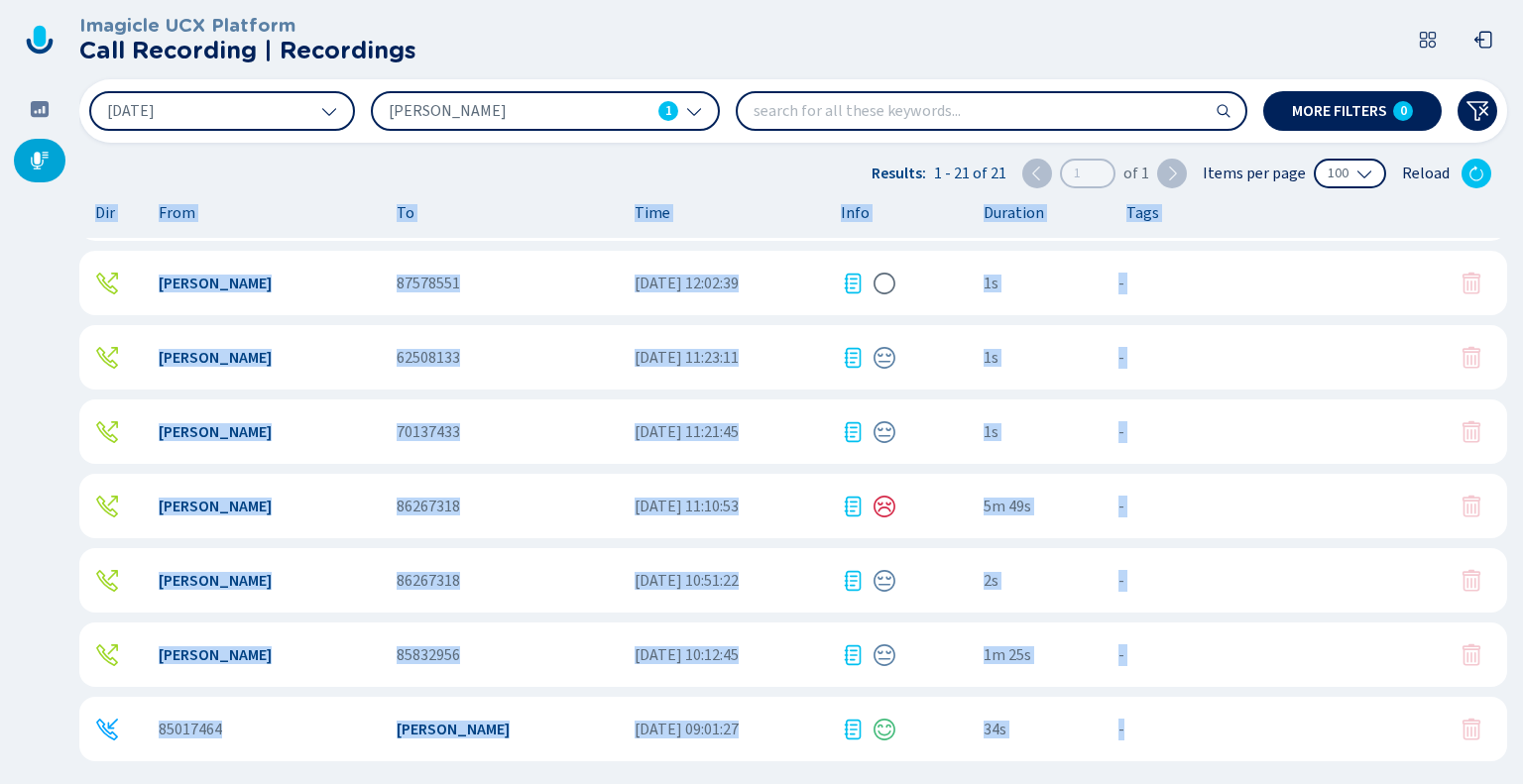 drag, startPoint x: 94, startPoint y: 212, endPoint x: 1154, endPoint y: 723, distance: 1176.7417 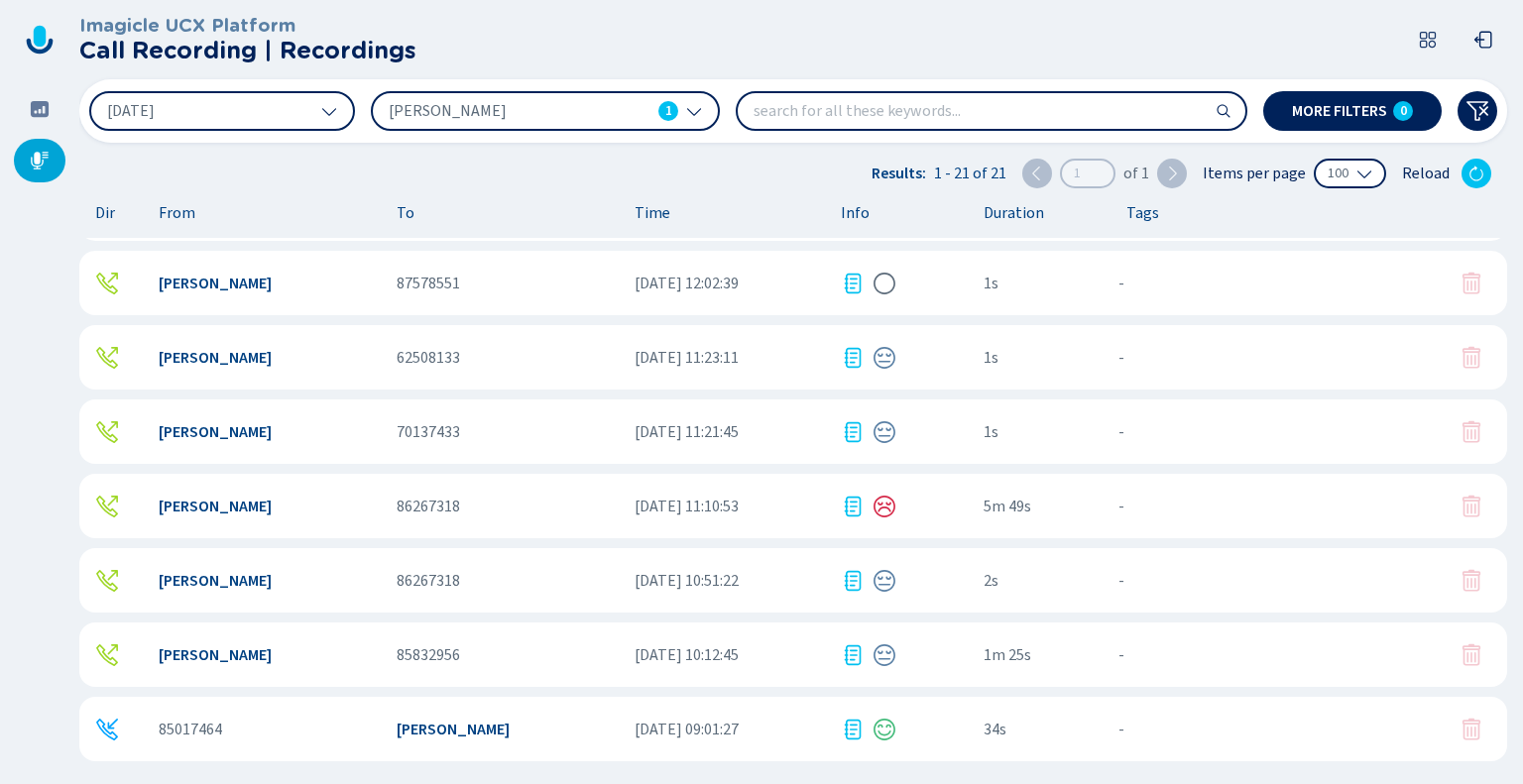 click on "Imagicle UCX Platform Call Recording  |  Recordings [DATE] [PERSON_NAME] 1 More filters 0 Results: 1 - 21 of 21 1 of   1 Items per page 100 Reload Dir From To Time Info Duration Tags [PERSON_NAME] 62165979 [DATE] 16:50:11
17s
- {{hiddenTagsCount}} more [PERSON_NAME] 83035276 [DATE] 16:49:10
17s
- {{hiddenTagsCount}} more [PERSON_NAME] 88185115 [DATE] 16:48:33
3s
- {{hiddenTagsCount}} more [PERSON_NAME] 71477567 [DATE] 16:45:17
16s
- {{hiddenTagsCount}} more [PERSON_NAME] 89728054 [DATE] 16:42:16
2s
- {{hiddenTagsCount}} more [PERSON_NAME] 86743830 [DATE] 16:39:15
2s
- {{hiddenTagsCount}} more [PERSON_NAME] 60760606 [DATE] 16:36:11 - {{hiddenTagsCount}} more - - -" at bounding box center [801, 392] 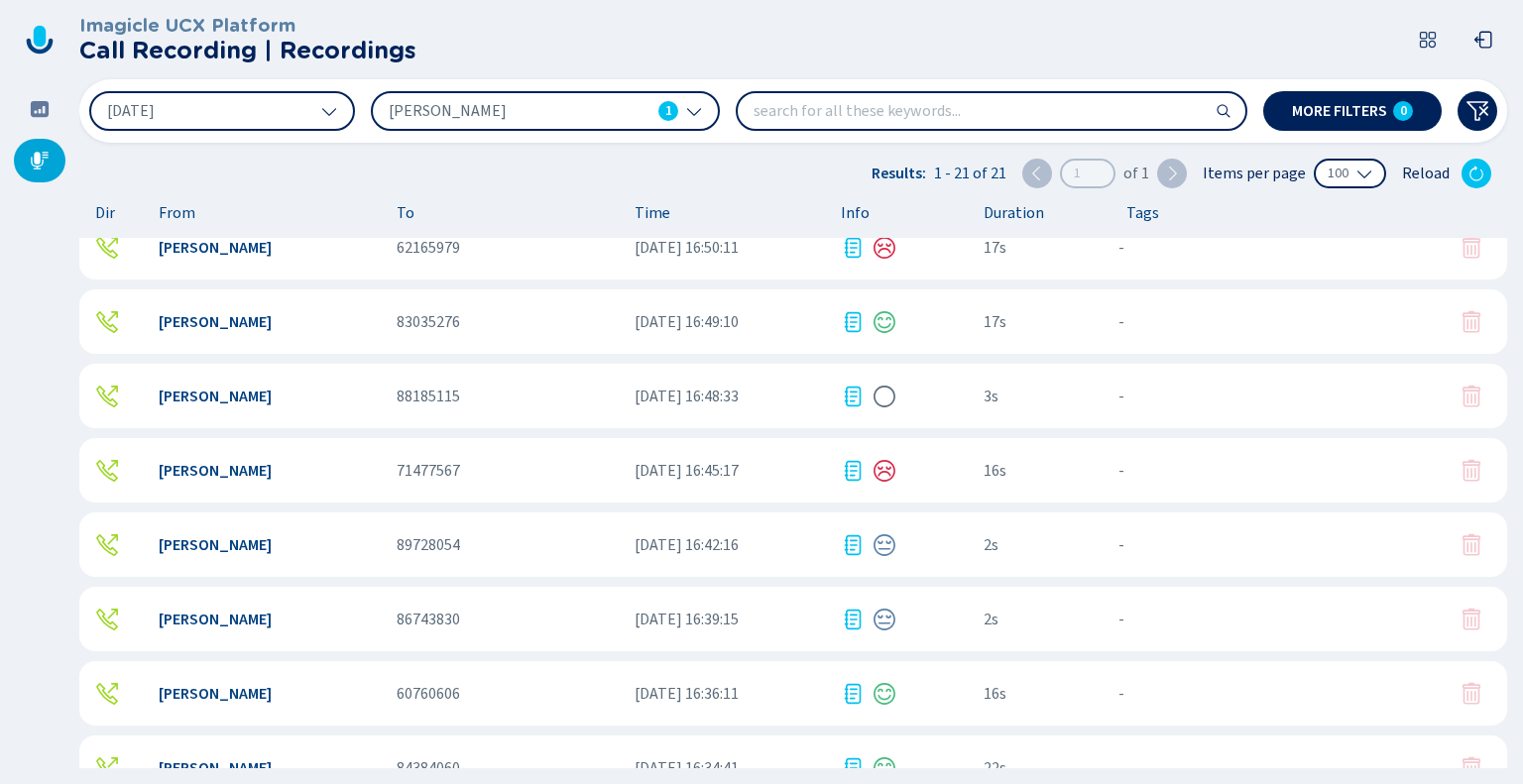 scroll, scrollTop: 0, scrollLeft: 0, axis: both 